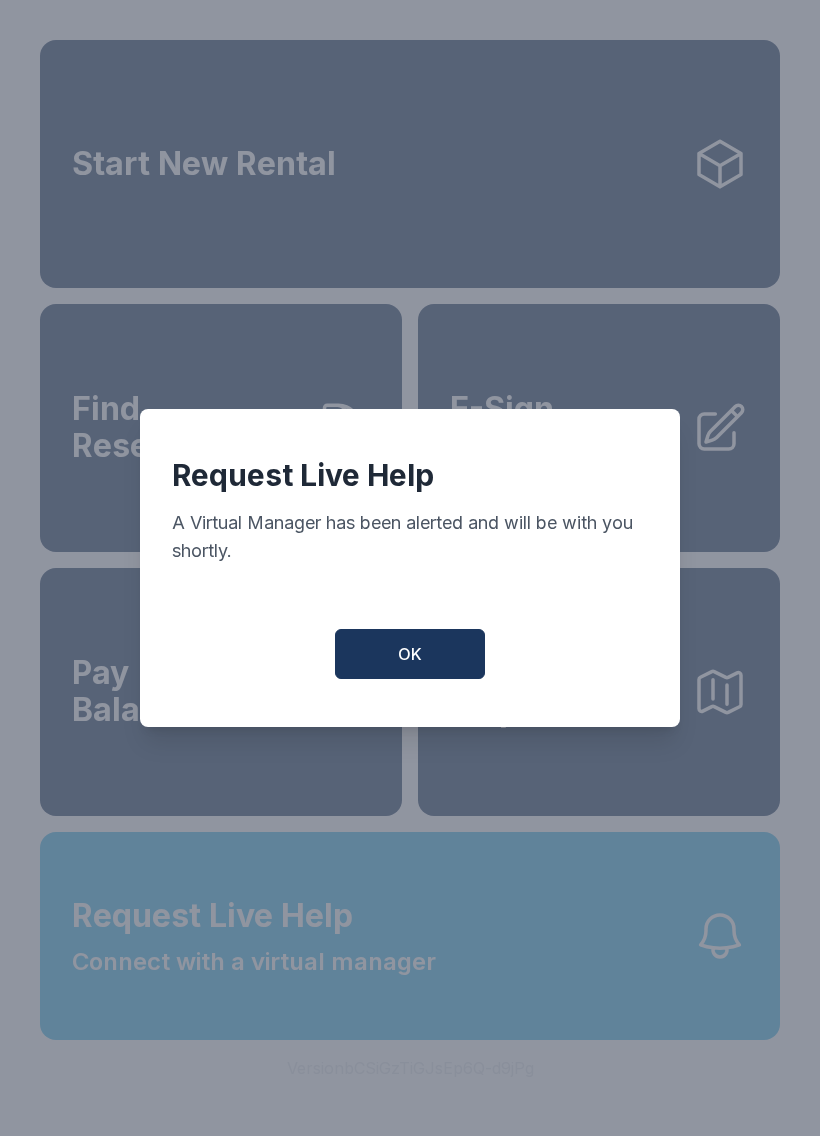 scroll, scrollTop: 0, scrollLeft: 0, axis: both 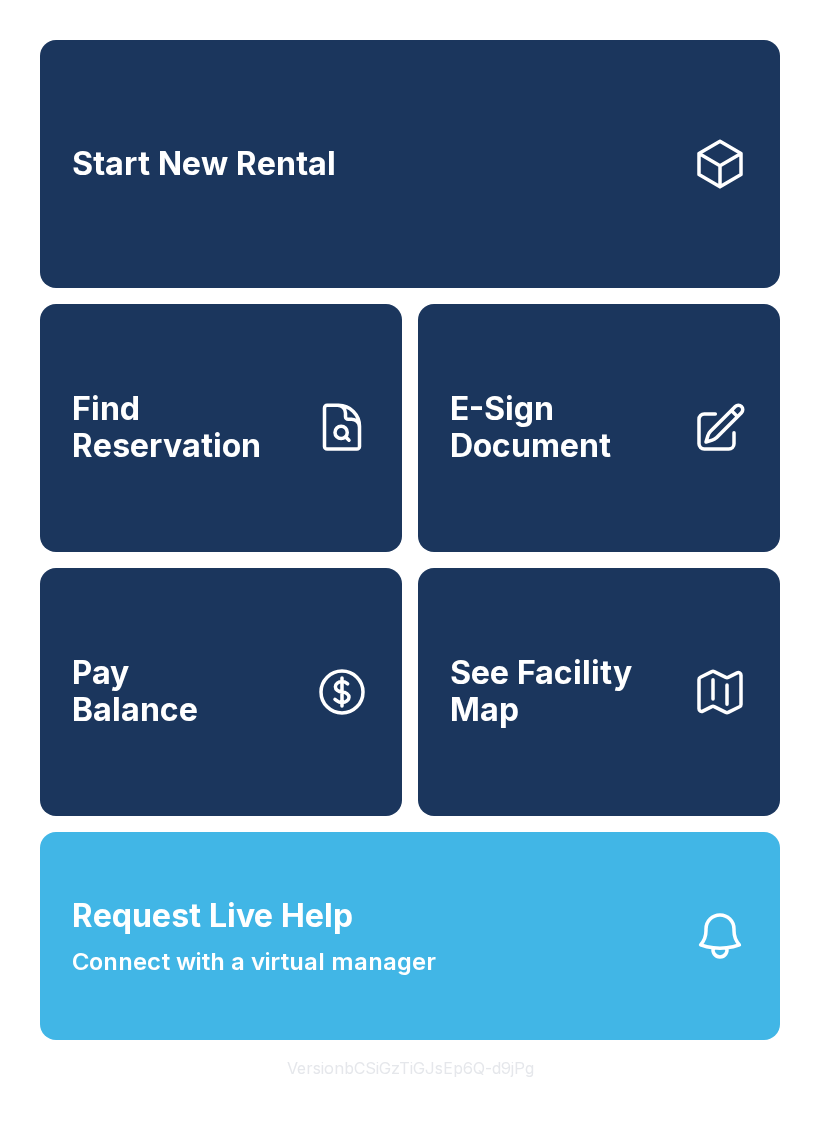 click on "Request Live Help Connect with a virtual manager" at bounding box center (410, 936) 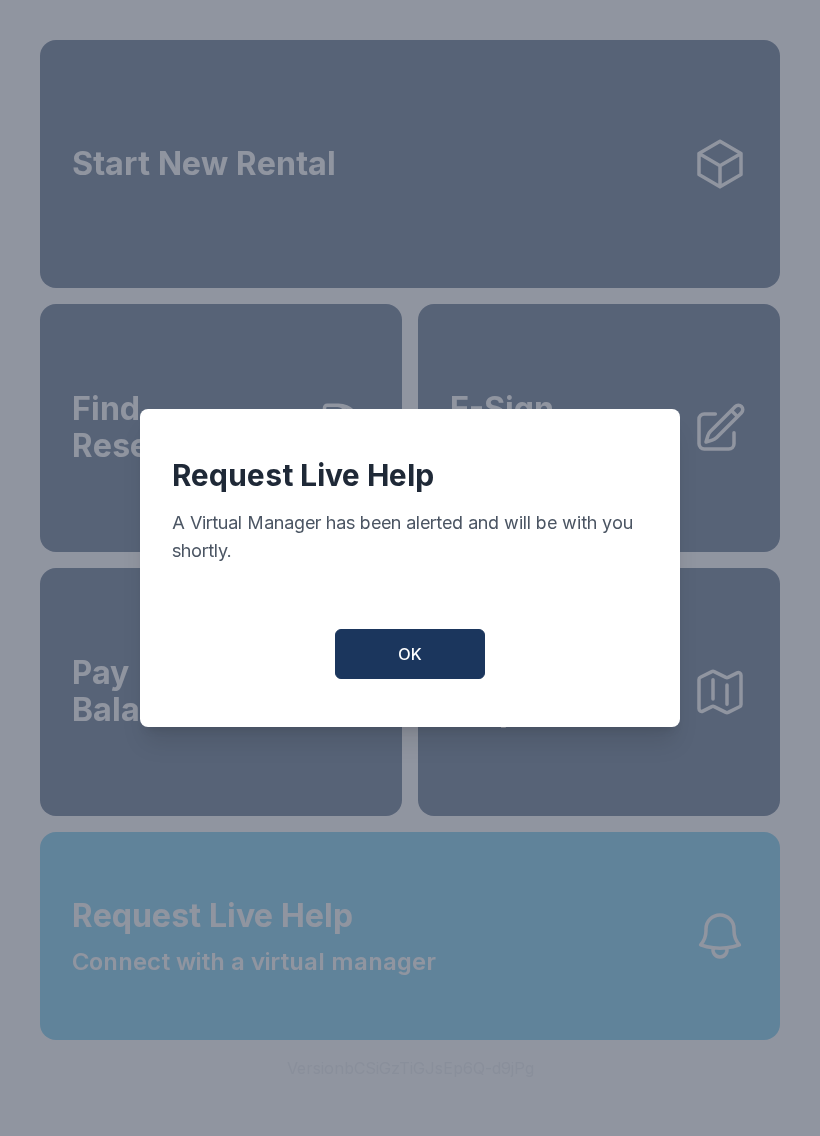 click on "OK" at bounding box center (410, 654) 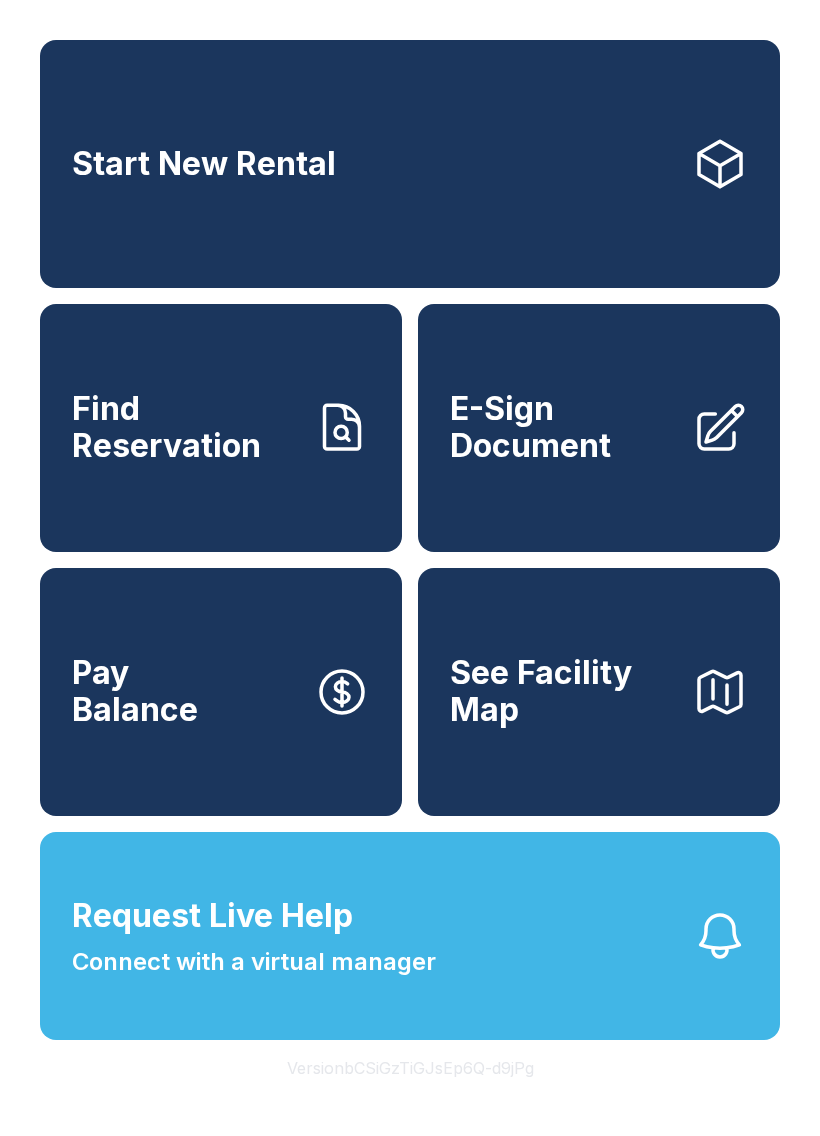 click on "Find Reservation" at bounding box center [221, 428] 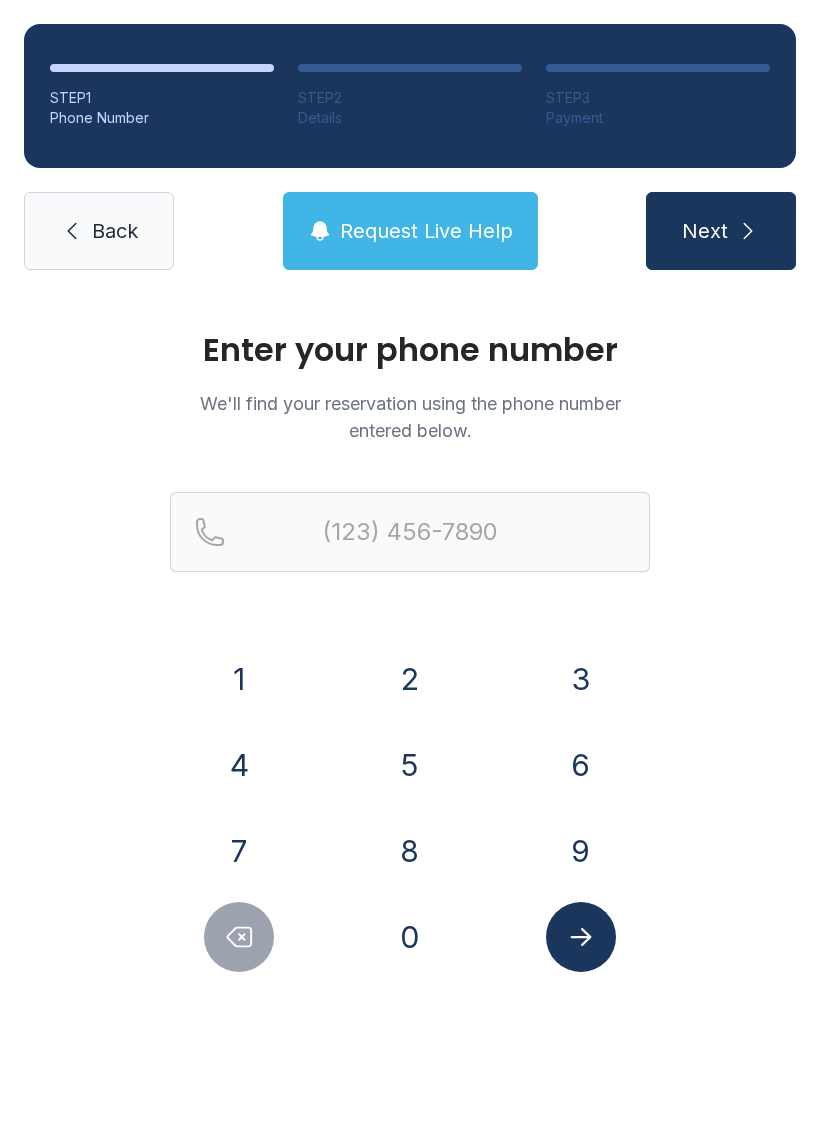 click on "7" at bounding box center (239, 851) 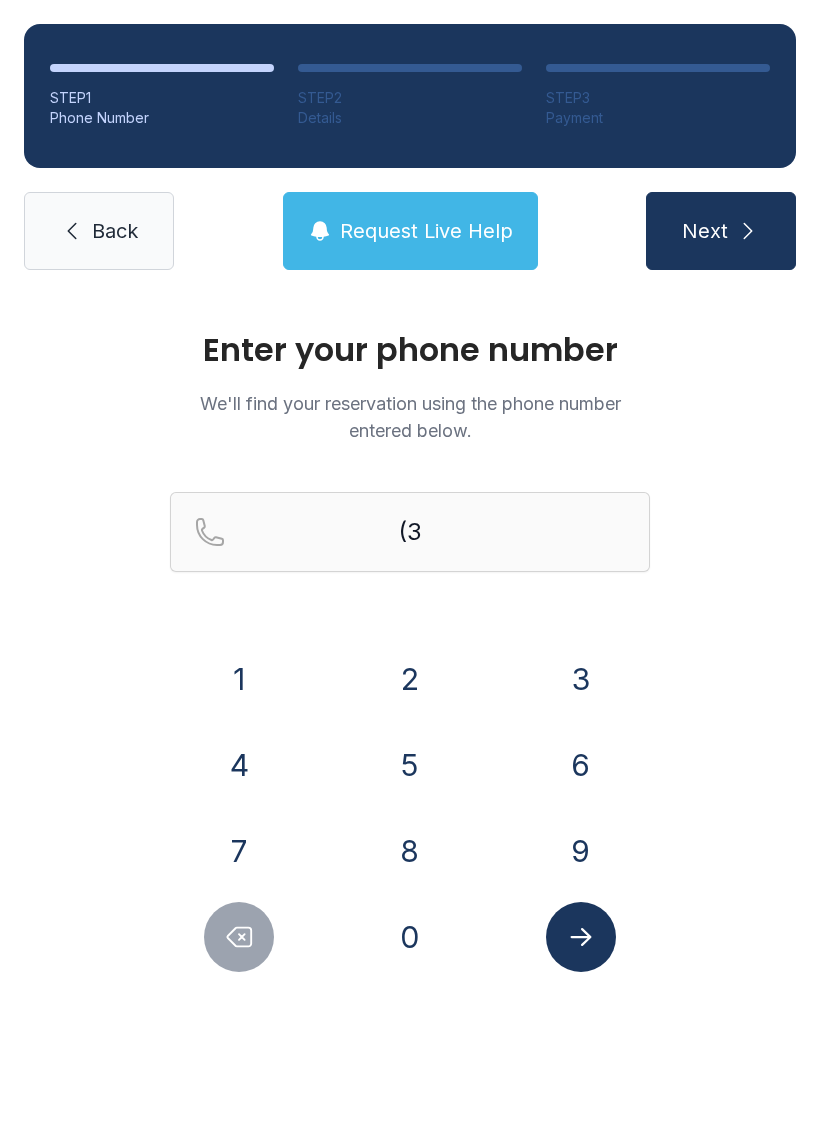 click on "2" at bounding box center (239, 679) 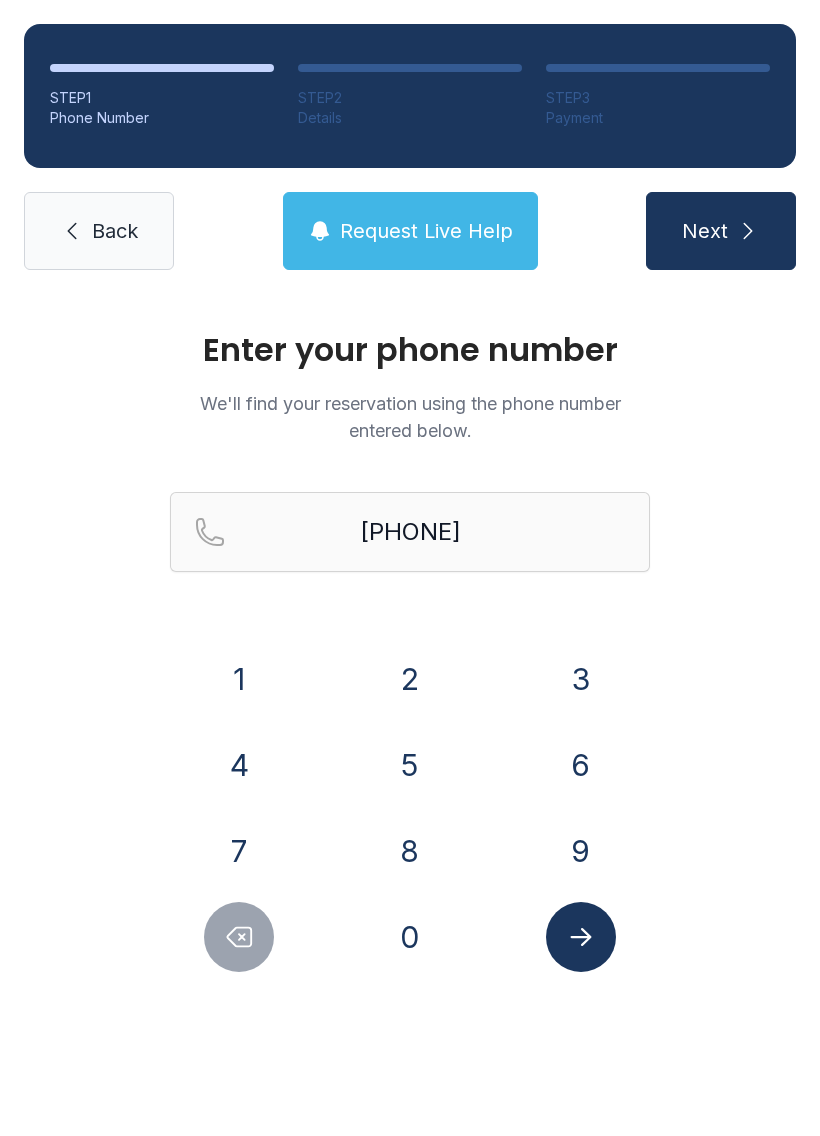 click at bounding box center [239, 937] 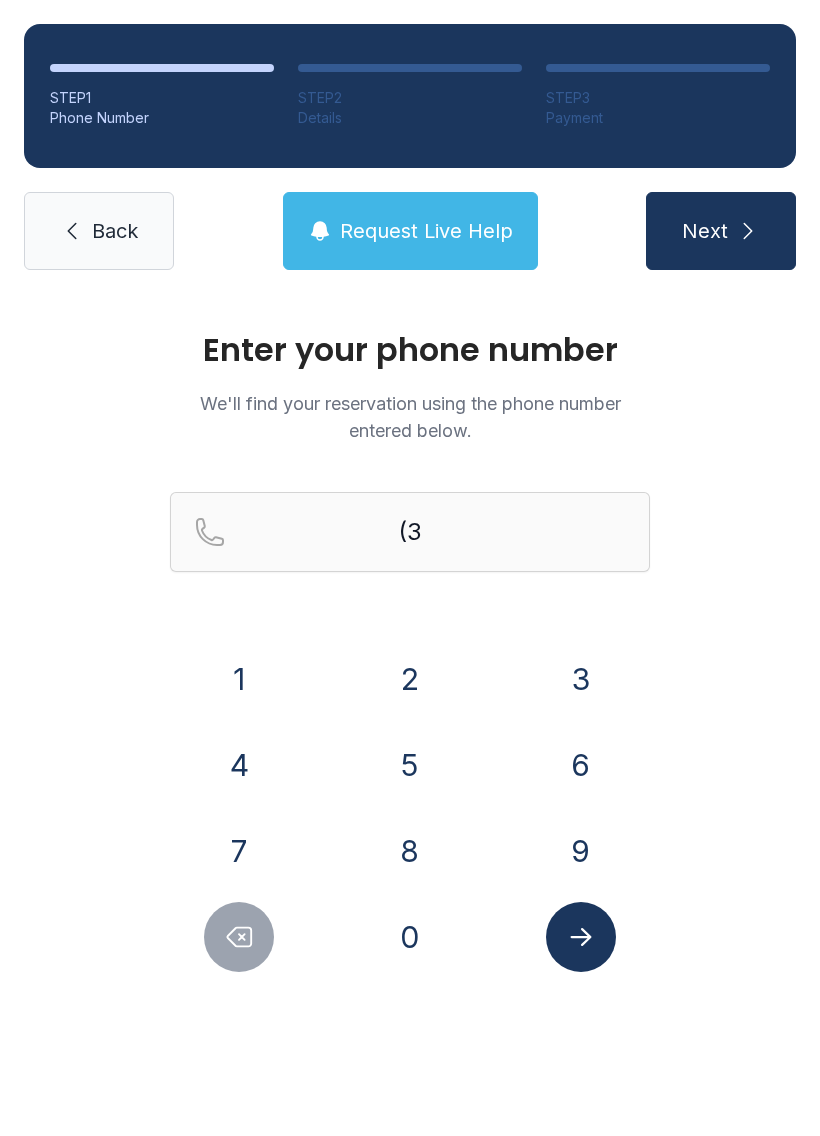 click at bounding box center (239, 937) 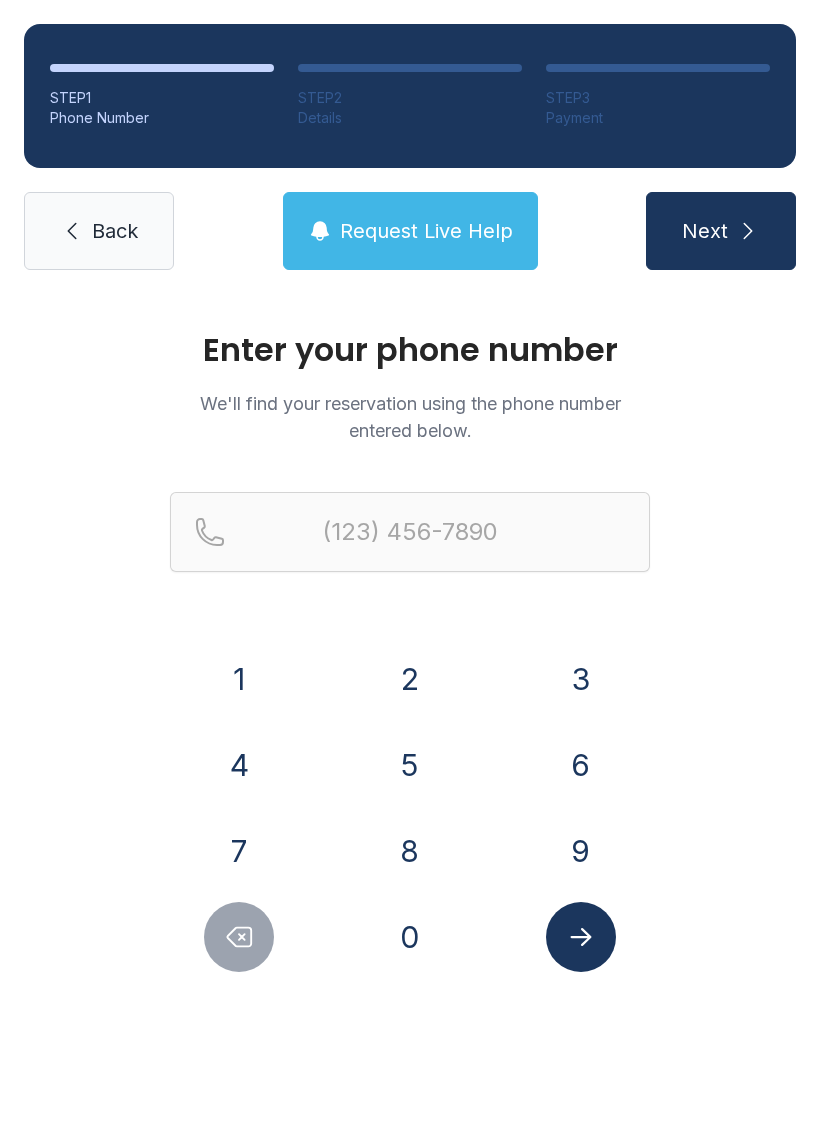 click on "7" at bounding box center (239, 679) 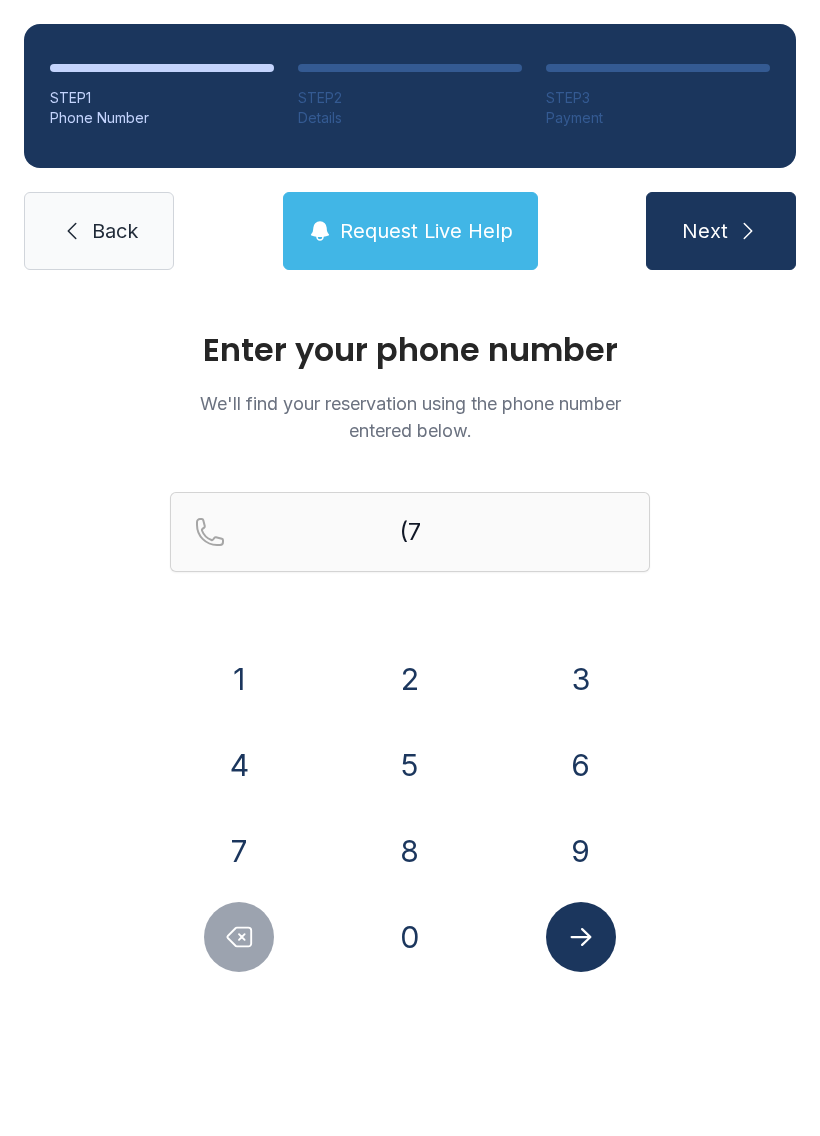 click on "3" at bounding box center [239, 679] 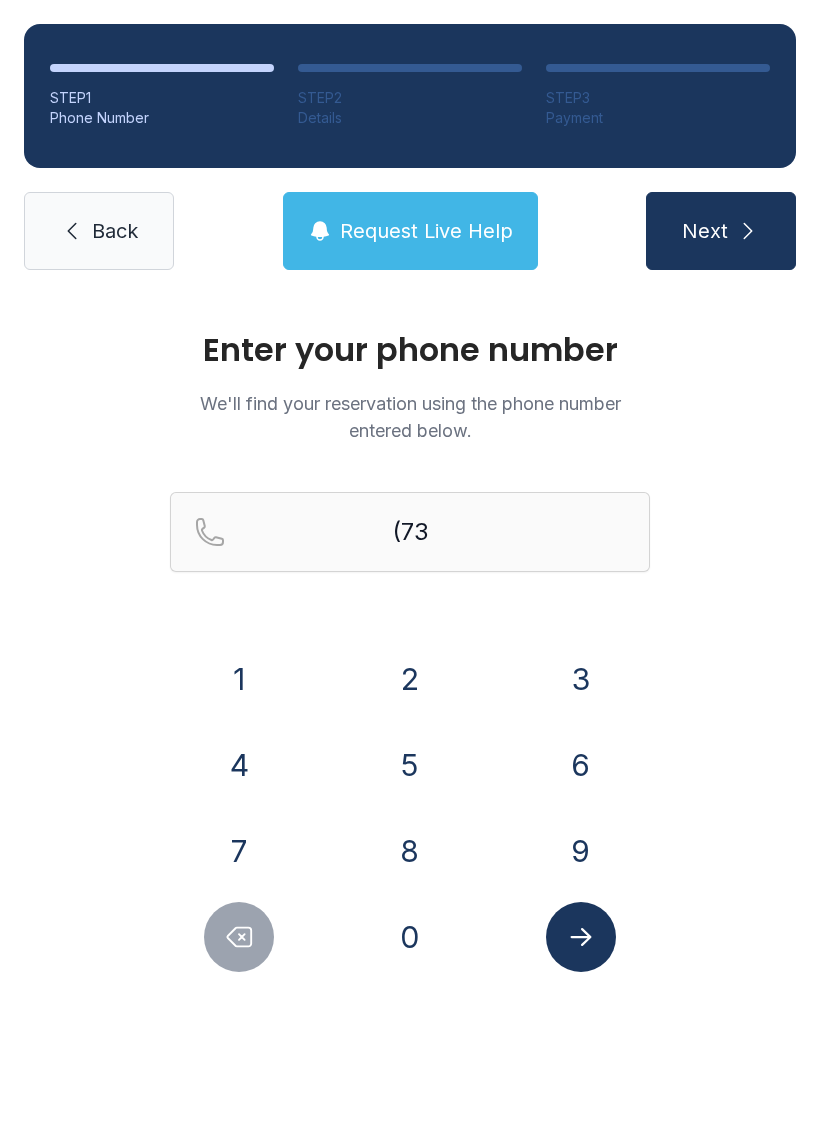 click on "2" at bounding box center [239, 679] 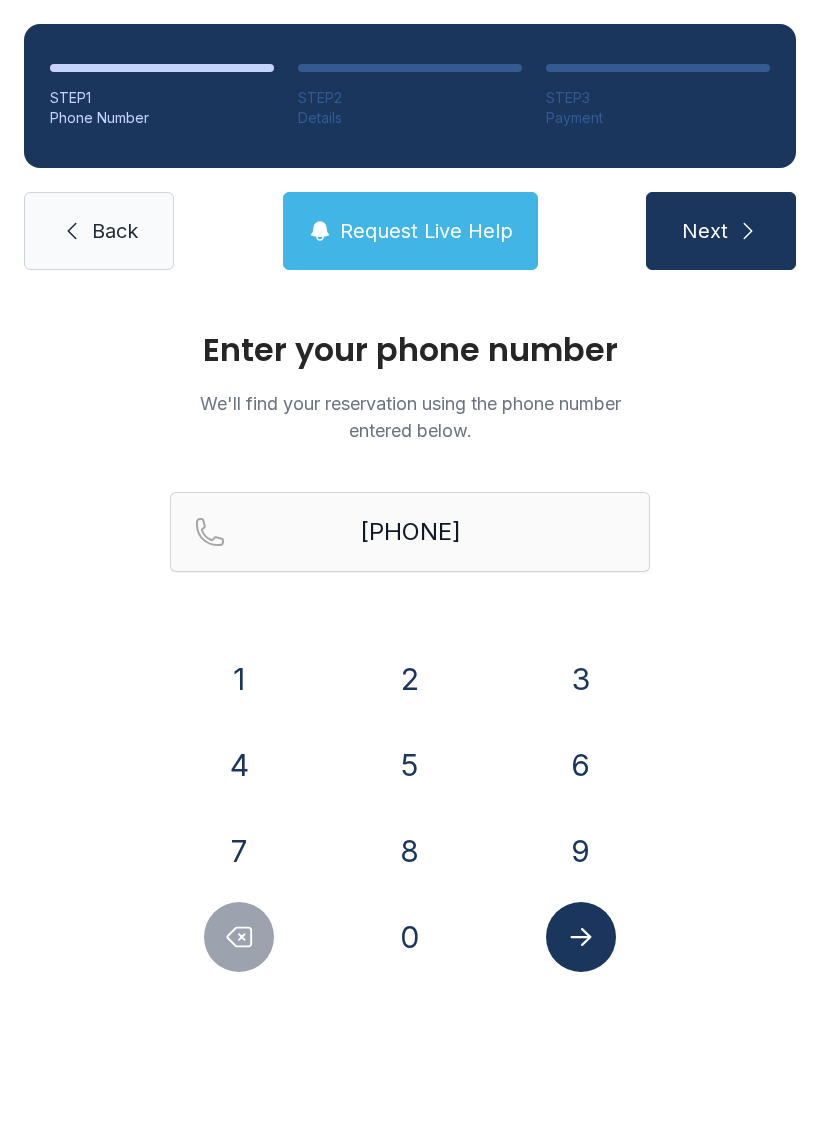 click on "7" at bounding box center (239, 679) 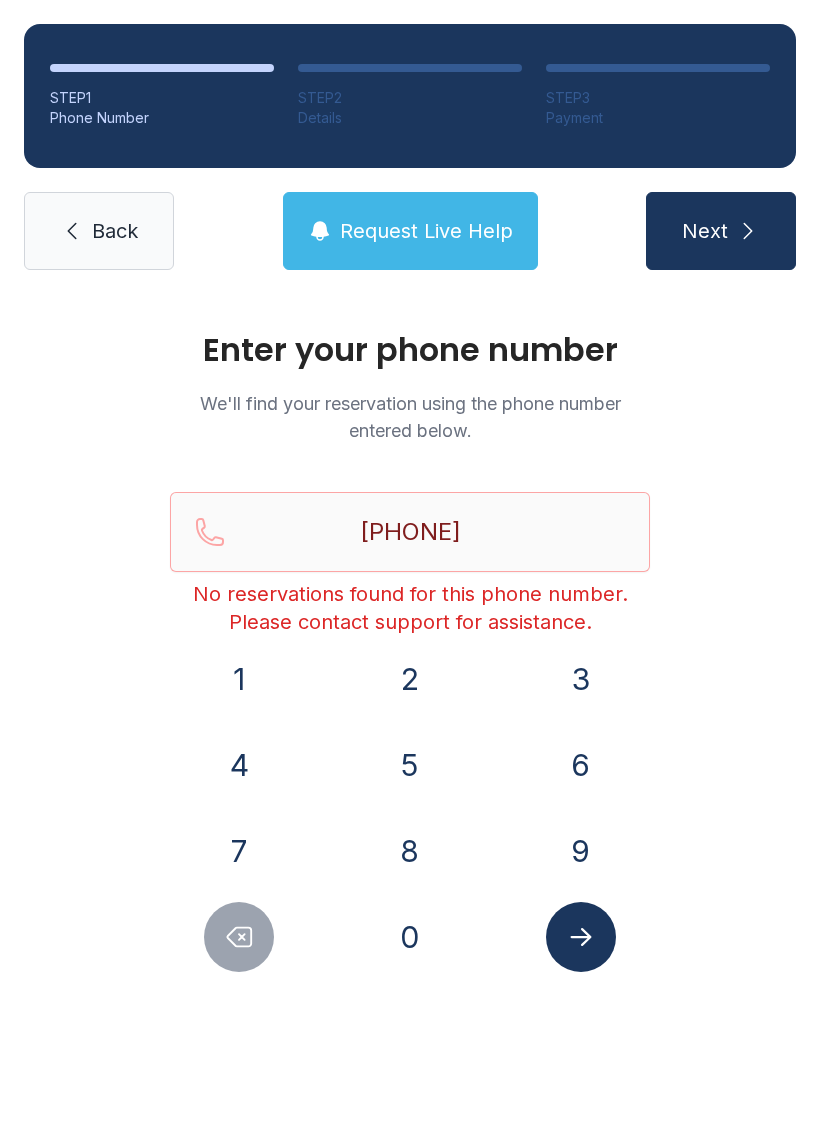 click on "Back" at bounding box center (115, 231) 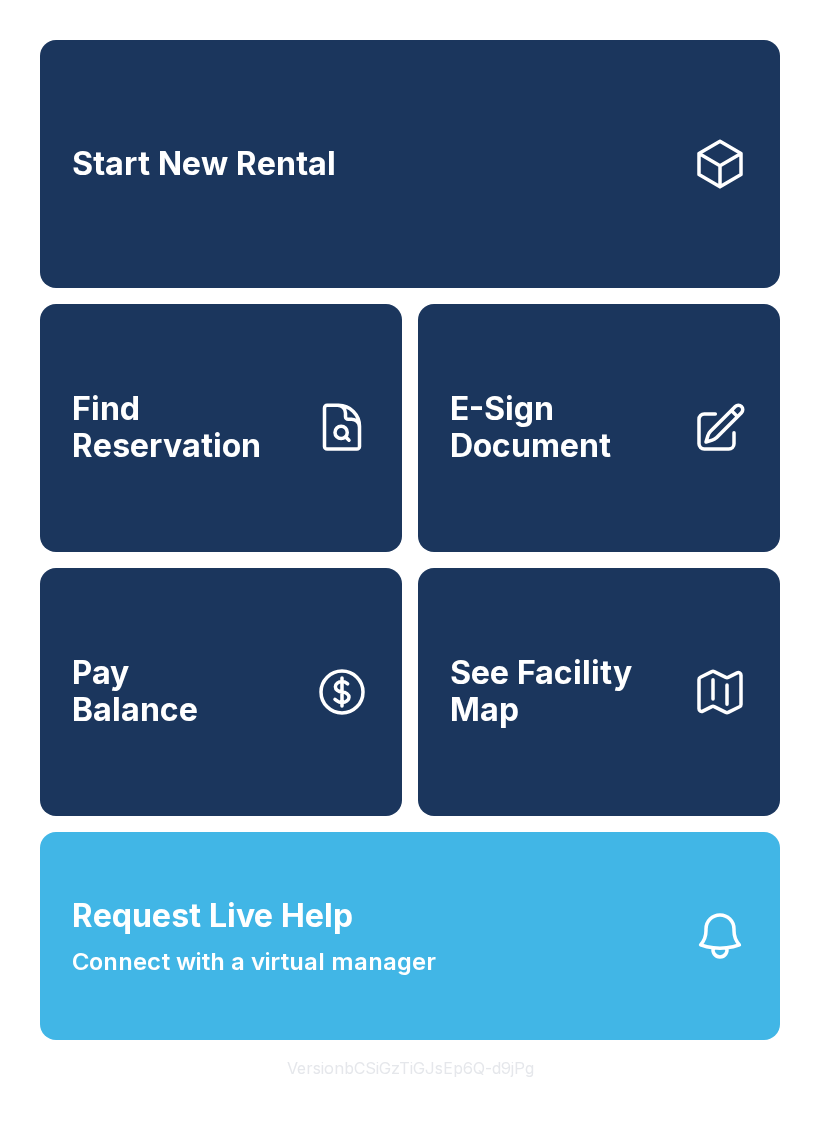 click on "See Facility Map" at bounding box center (563, 691) 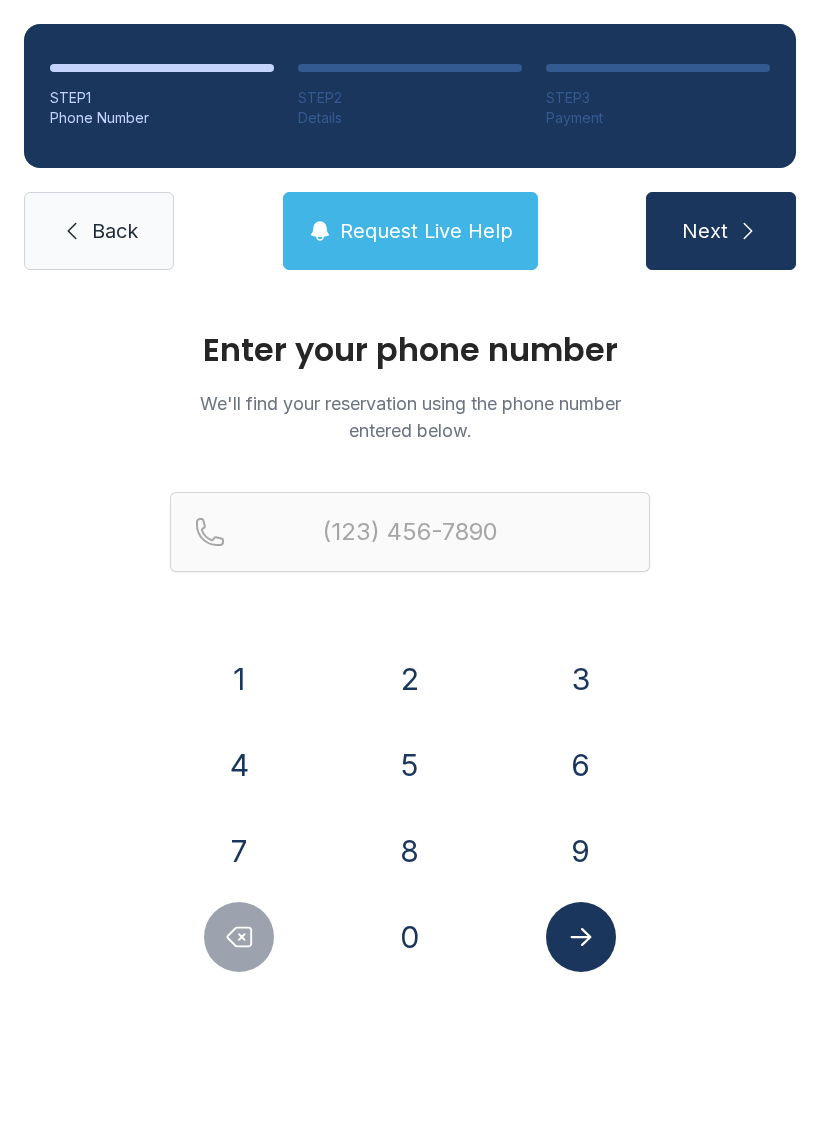 click on "Request Live Help" at bounding box center [426, 231] 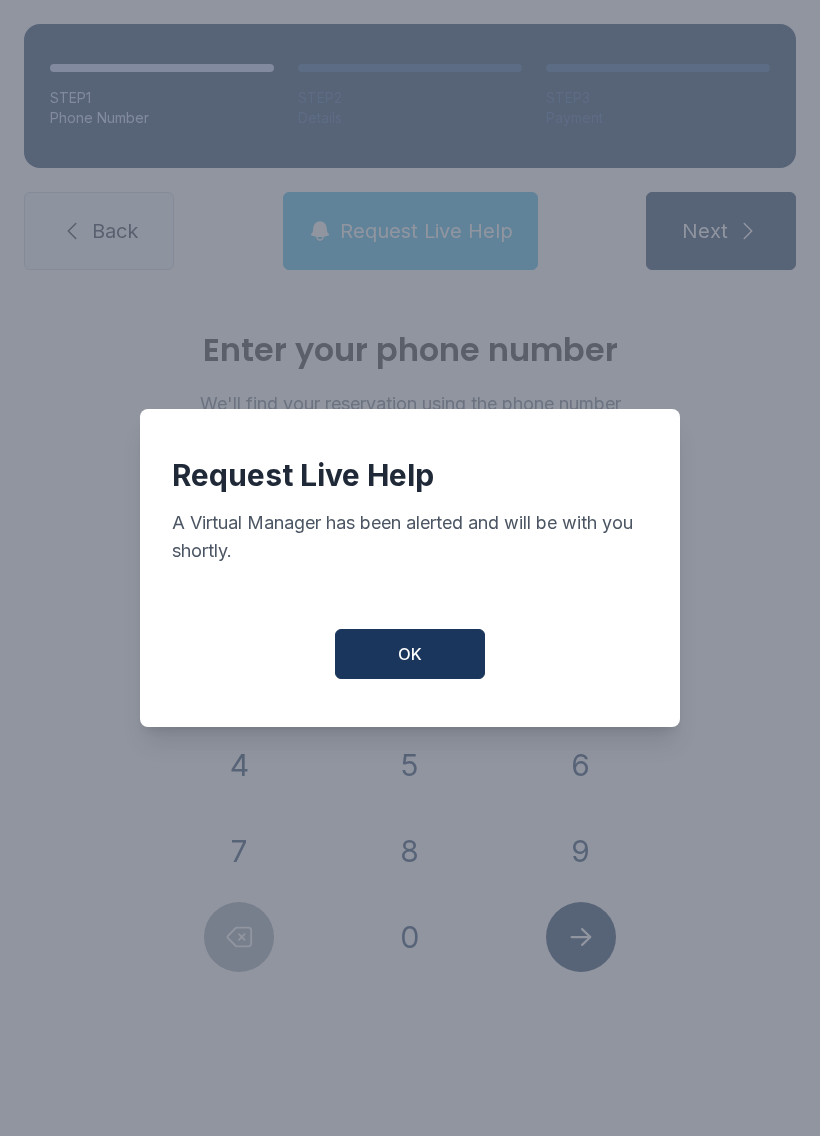 click on "OK" at bounding box center [410, 654] 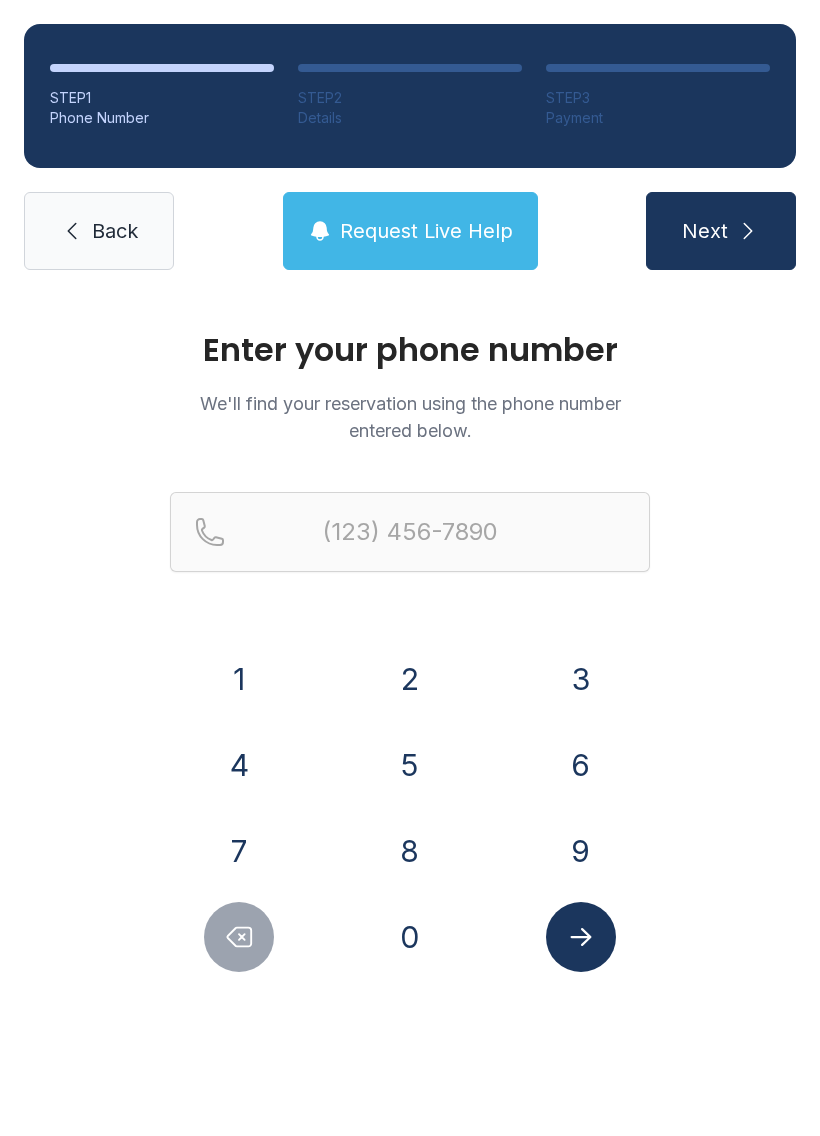 click on "Request Live Help" at bounding box center [426, 231] 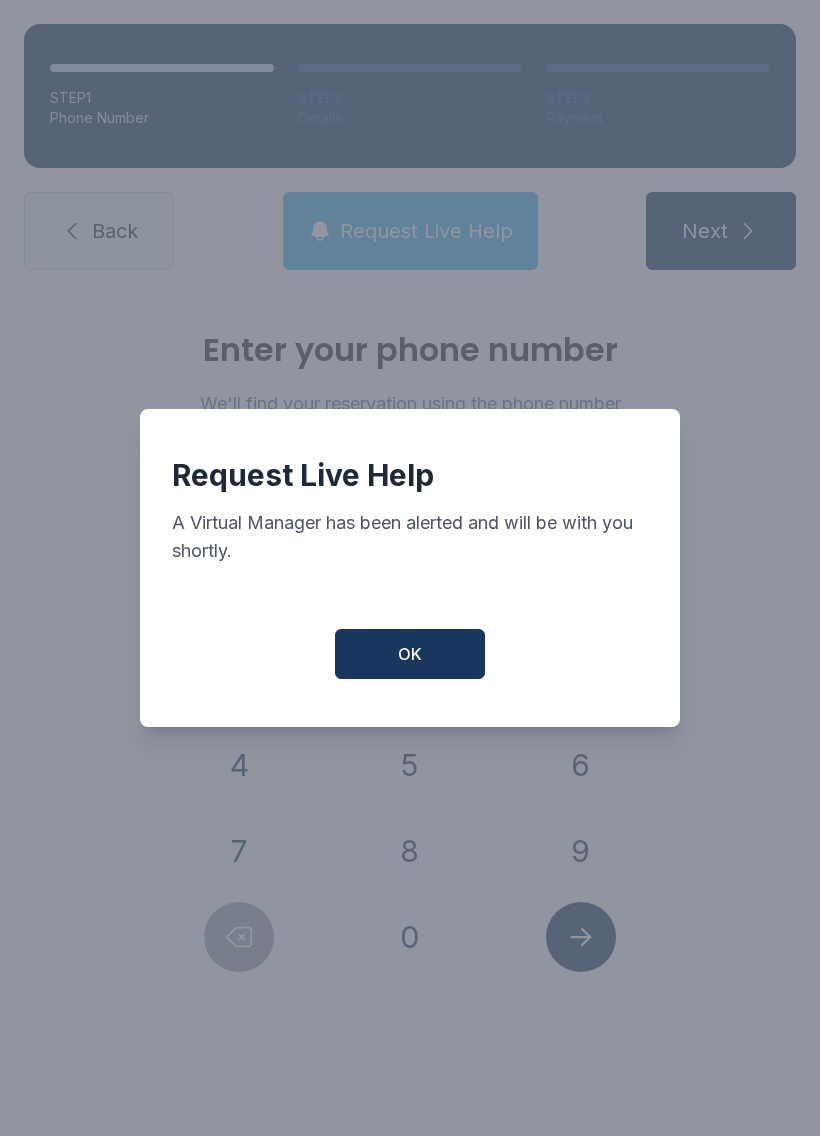 click on "OK" at bounding box center (410, 654) 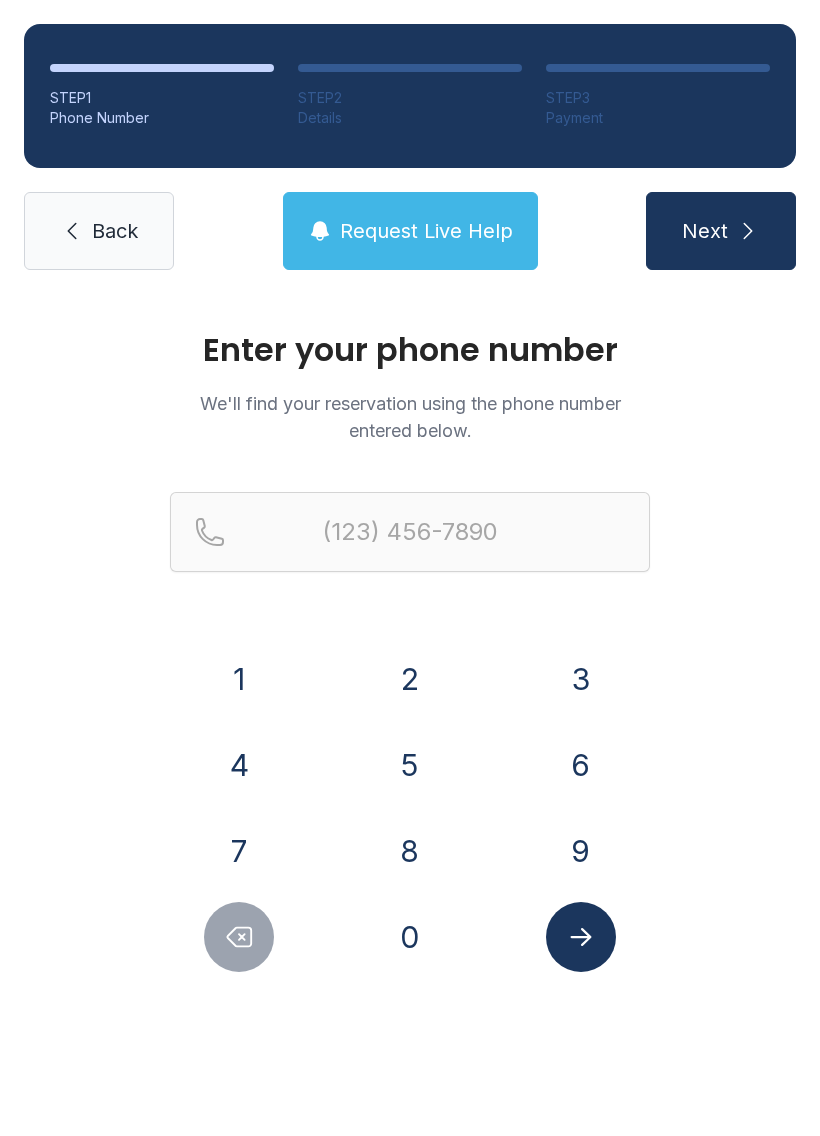 click on "Back" at bounding box center (115, 231) 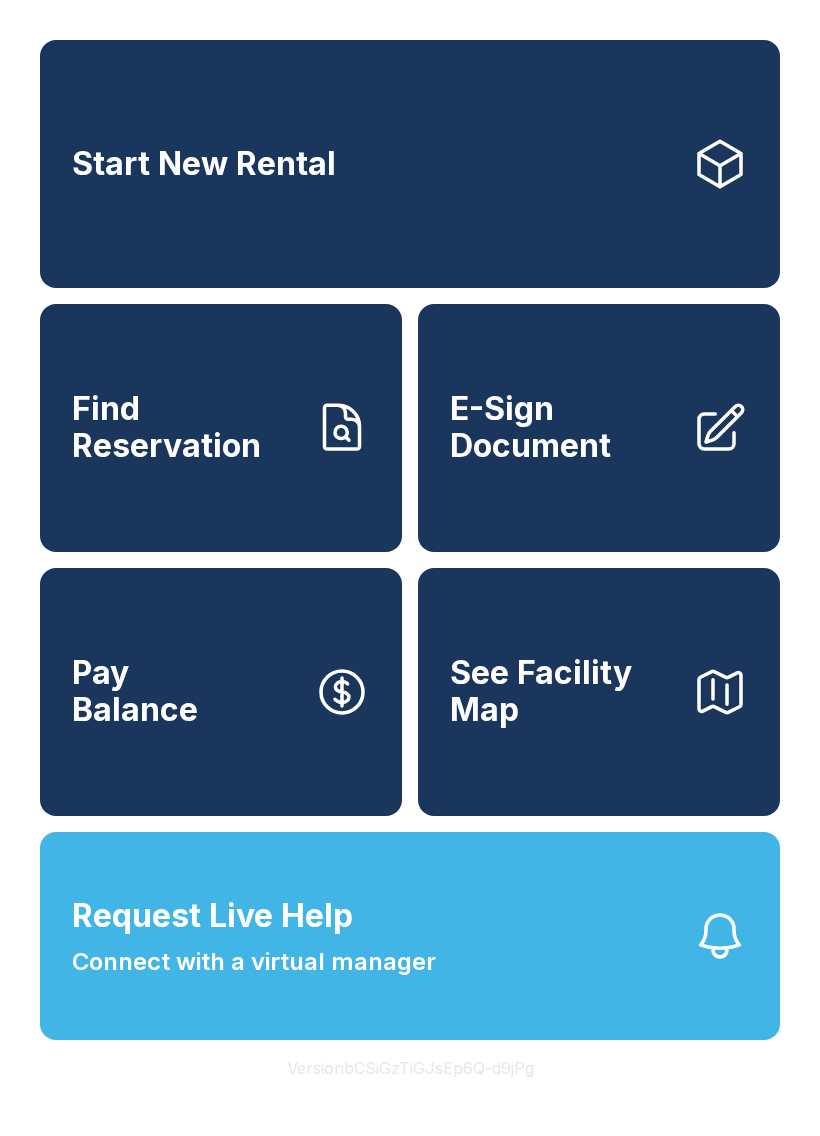 click on "Pay  Balance" at bounding box center [221, 692] 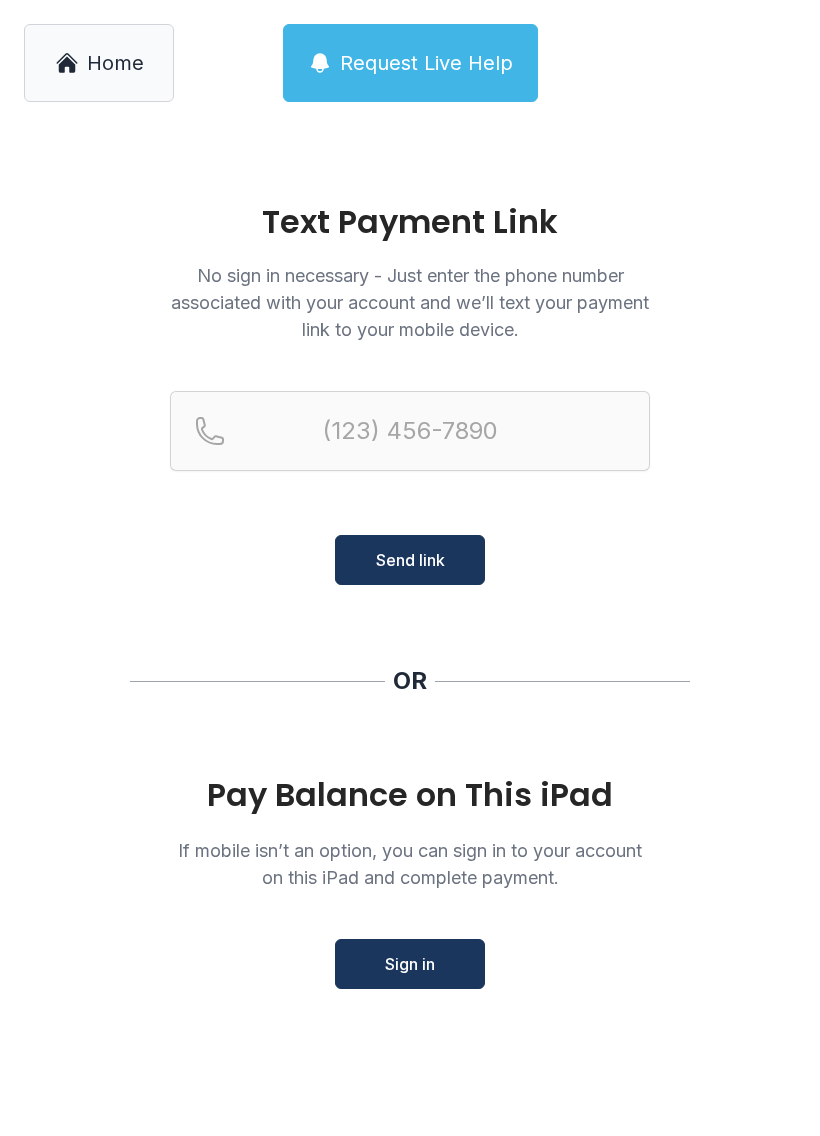 click on "Home" at bounding box center (115, 63) 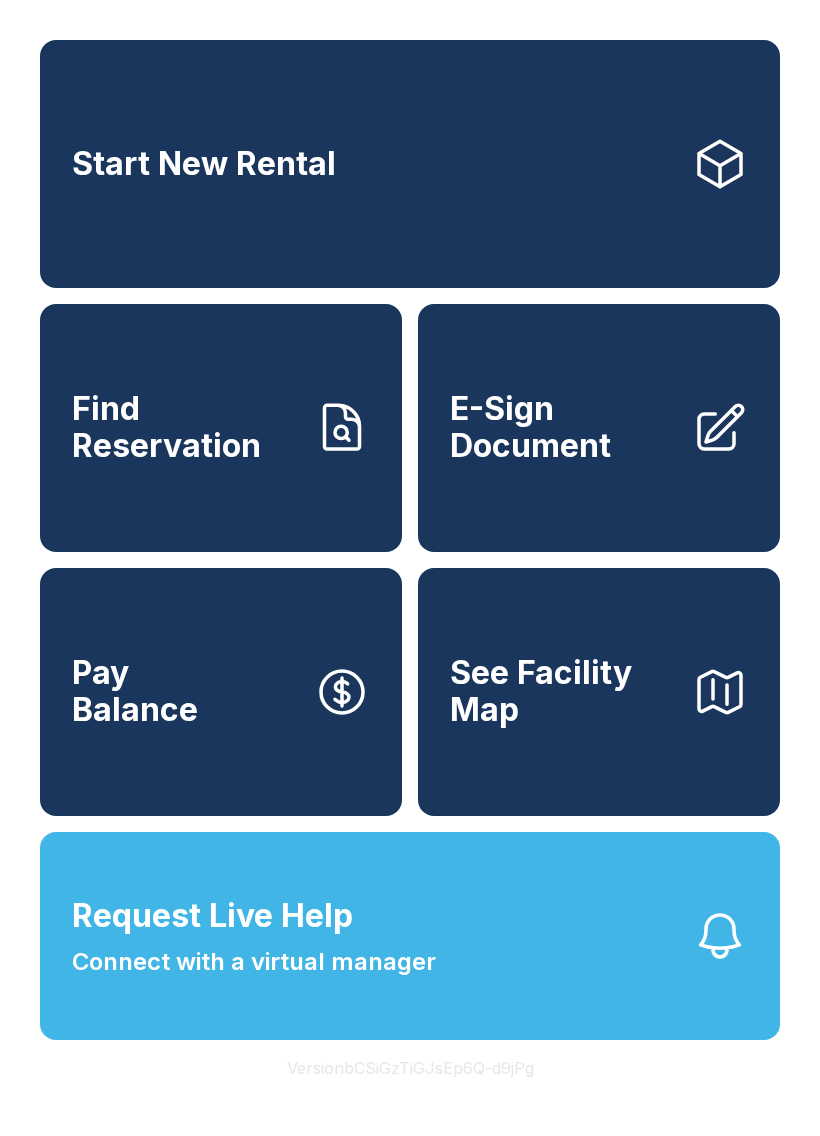click on "Connect with a virtual manager" at bounding box center [254, 962] 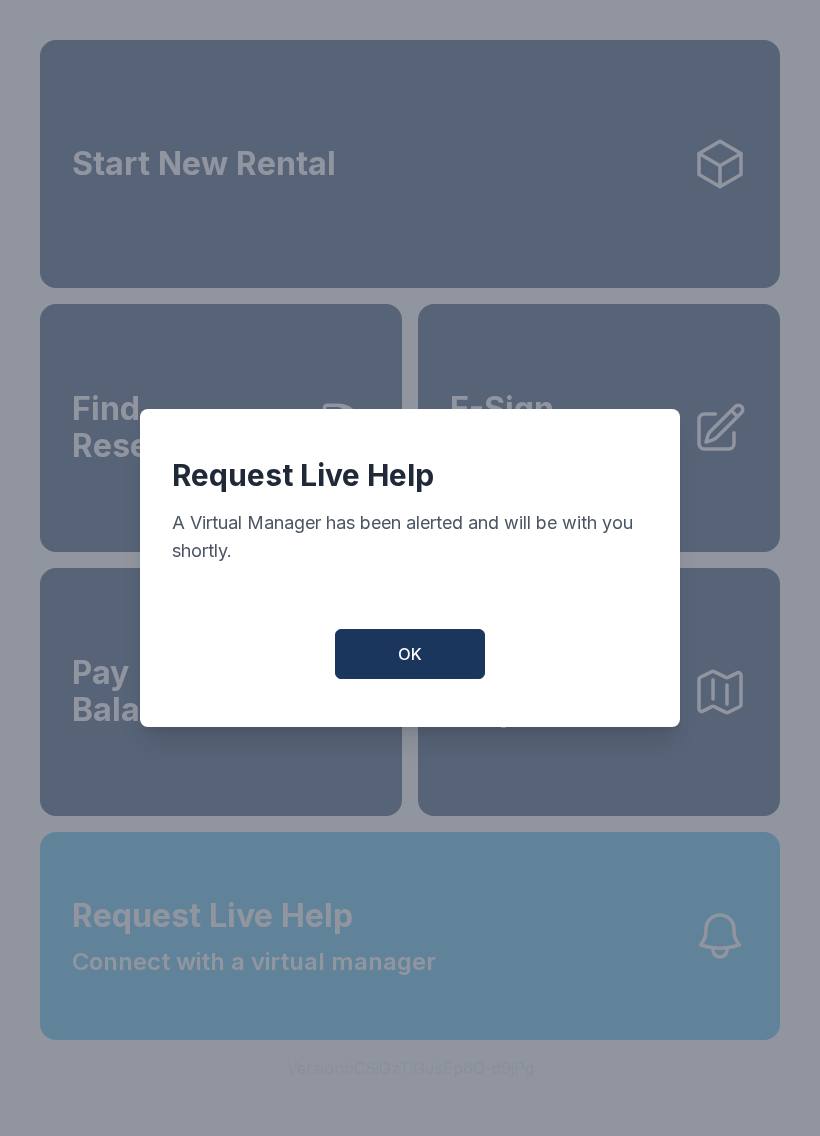 click on "OK" at bounding box center (410, 654) 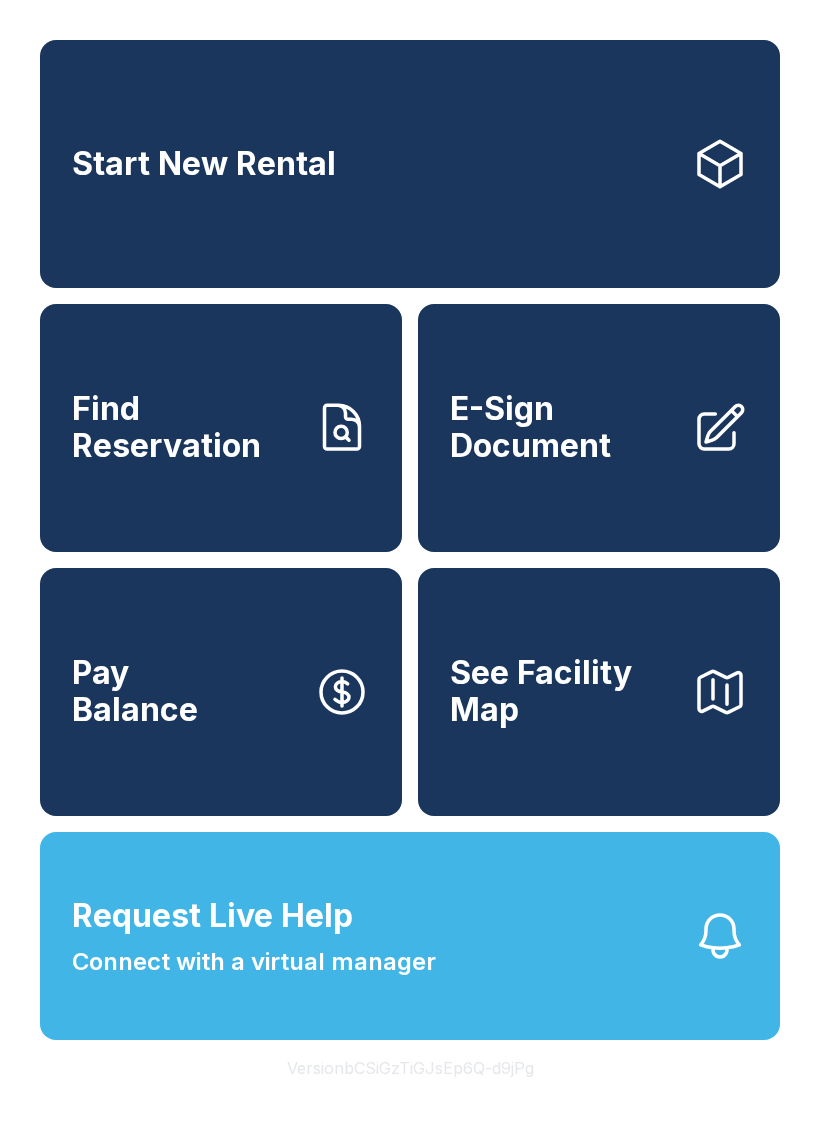 click on "Request Live Help Connect with a virtual manager" at bounding box center [410, 936] 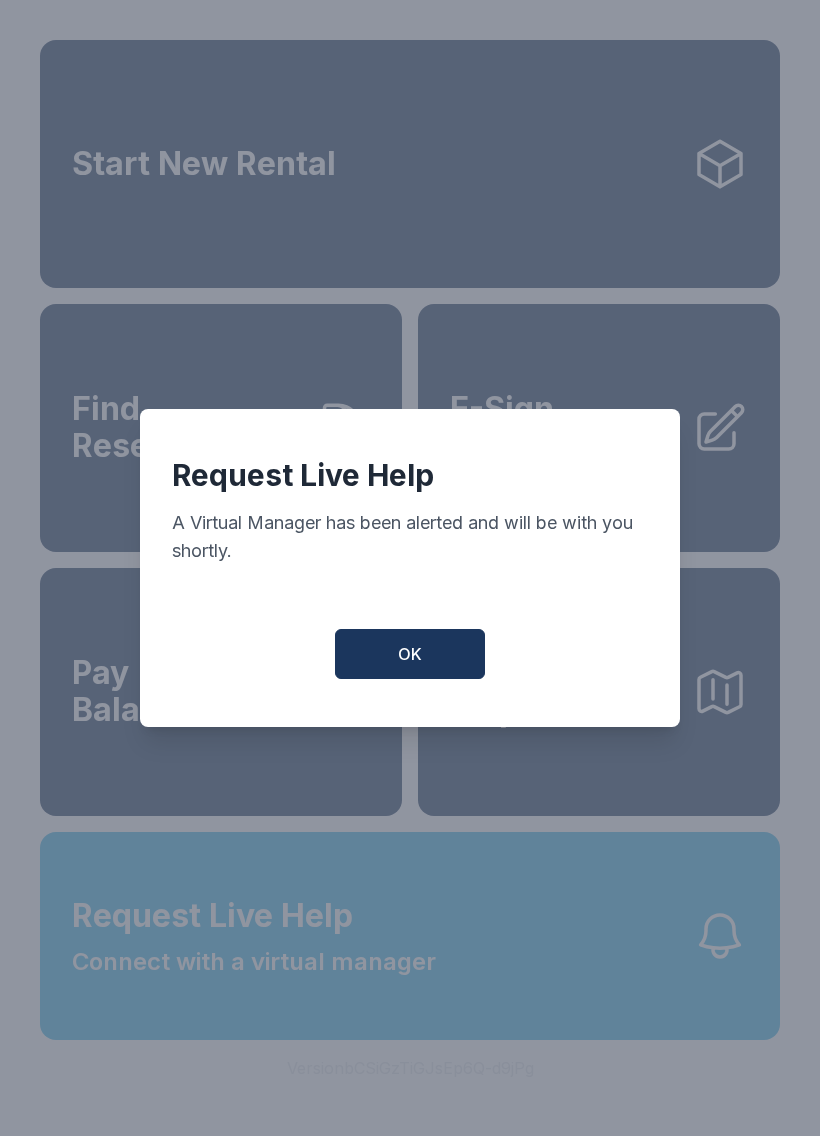 click on "OK" at bounding box center [410, 654] 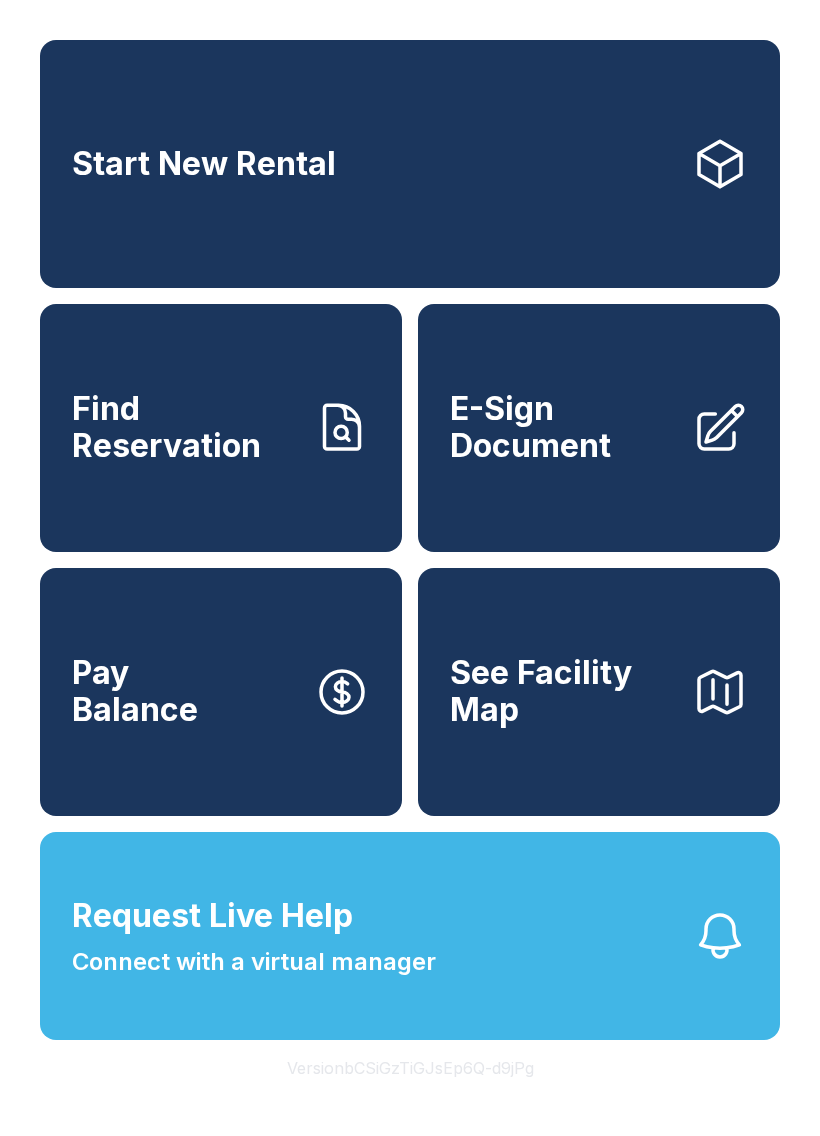 click on "Find Reservation" at bounding box center [185, 427] 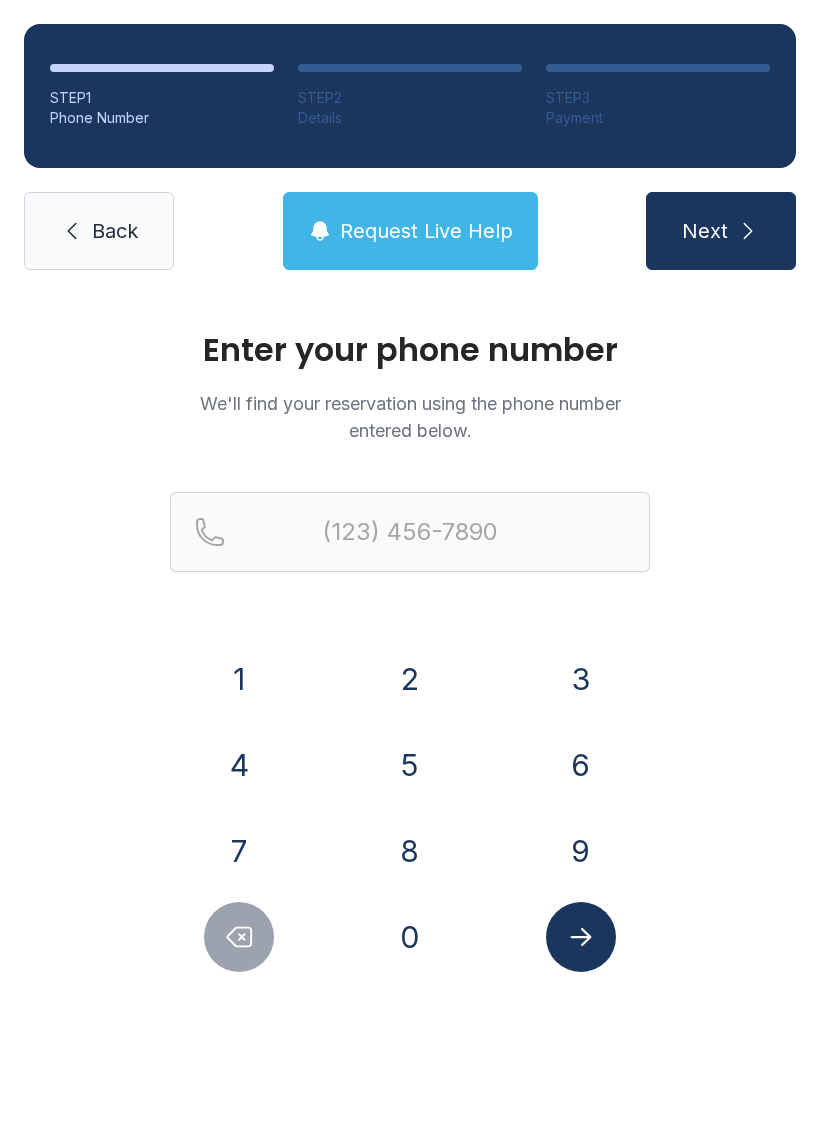 click on "7" at bounding box center [239, 679] 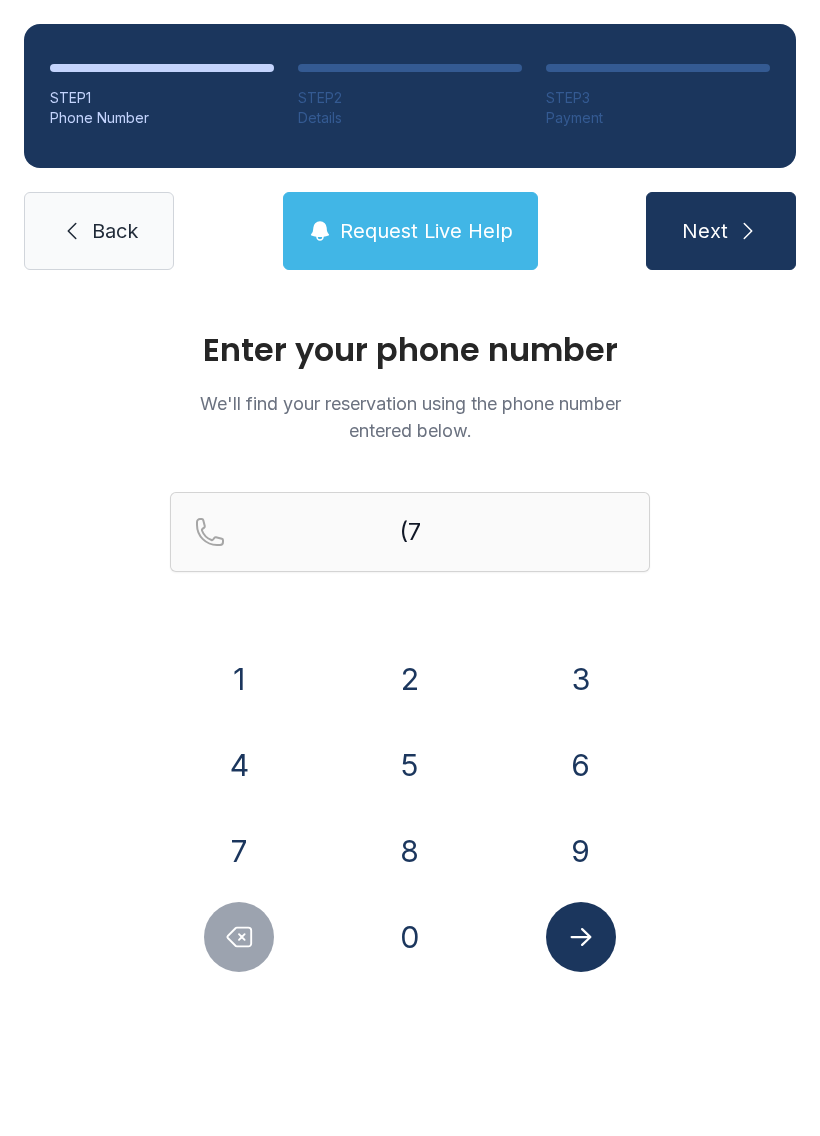 click on "3" at bounding box center [239, 679] 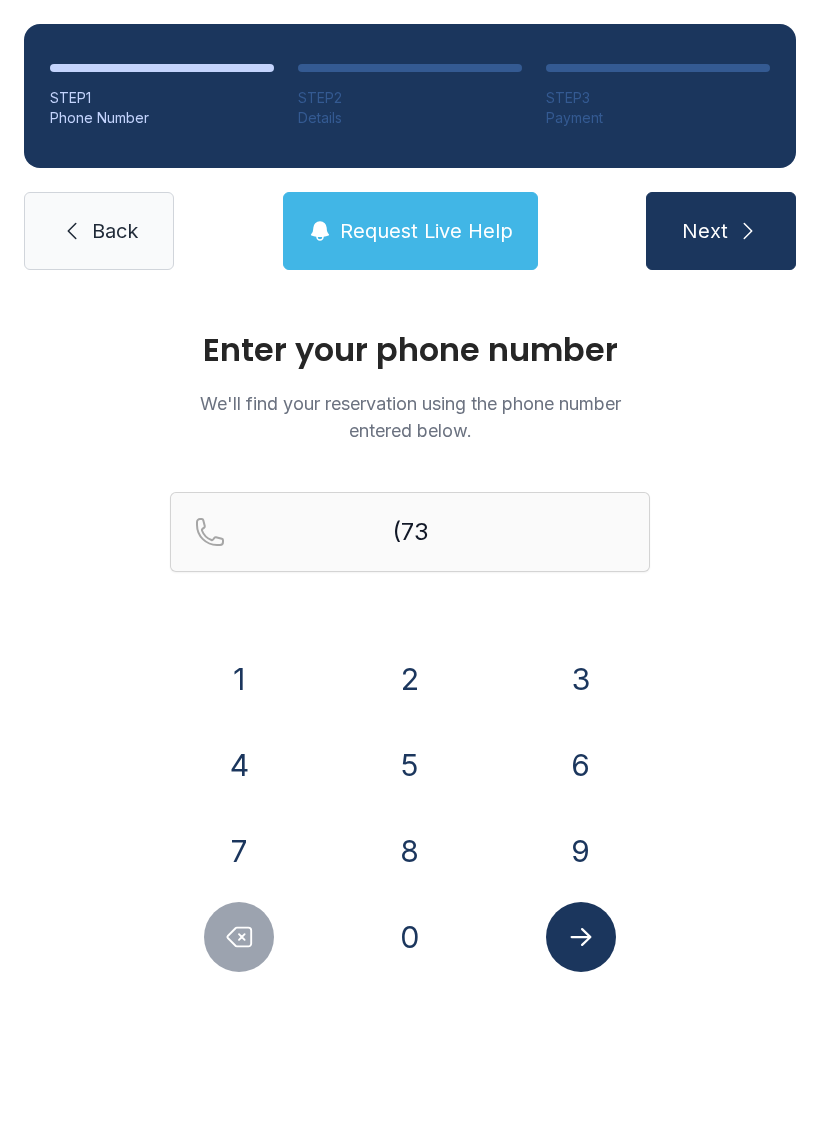 click on "2" at bounding box center [239, 679] 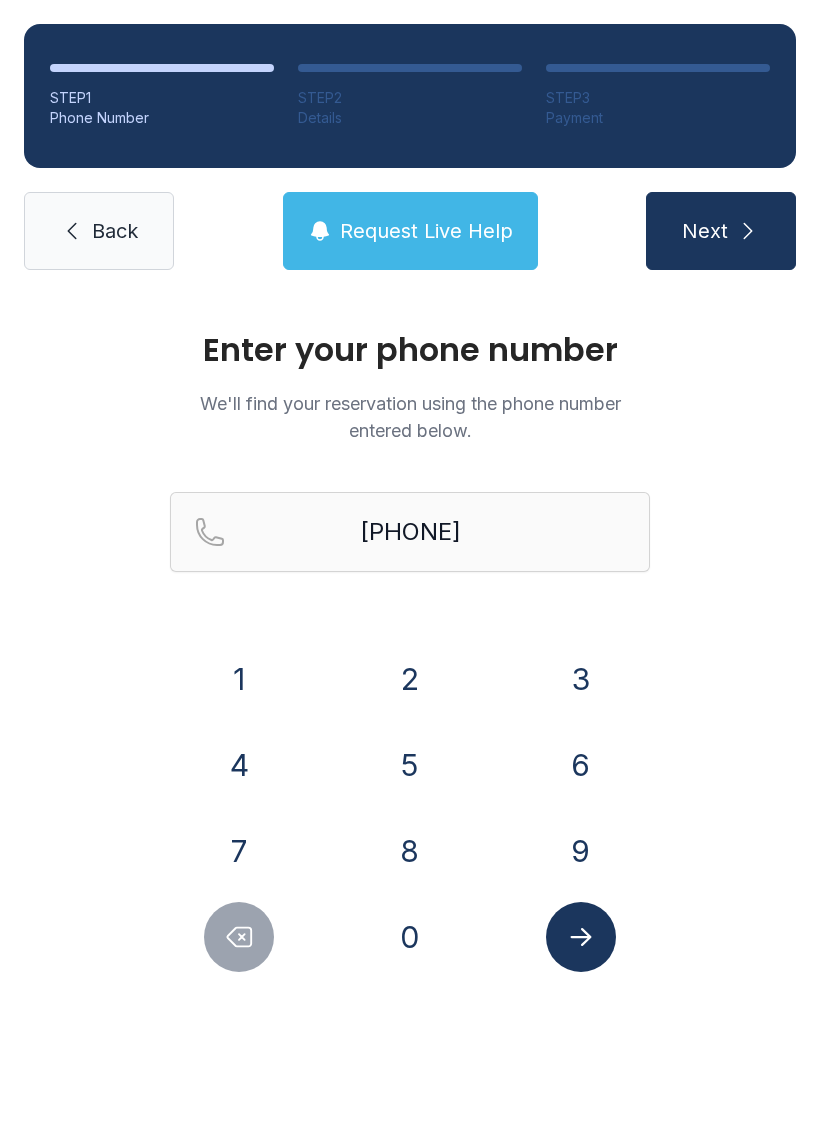 click on "7" at bounding box center [239, 679] 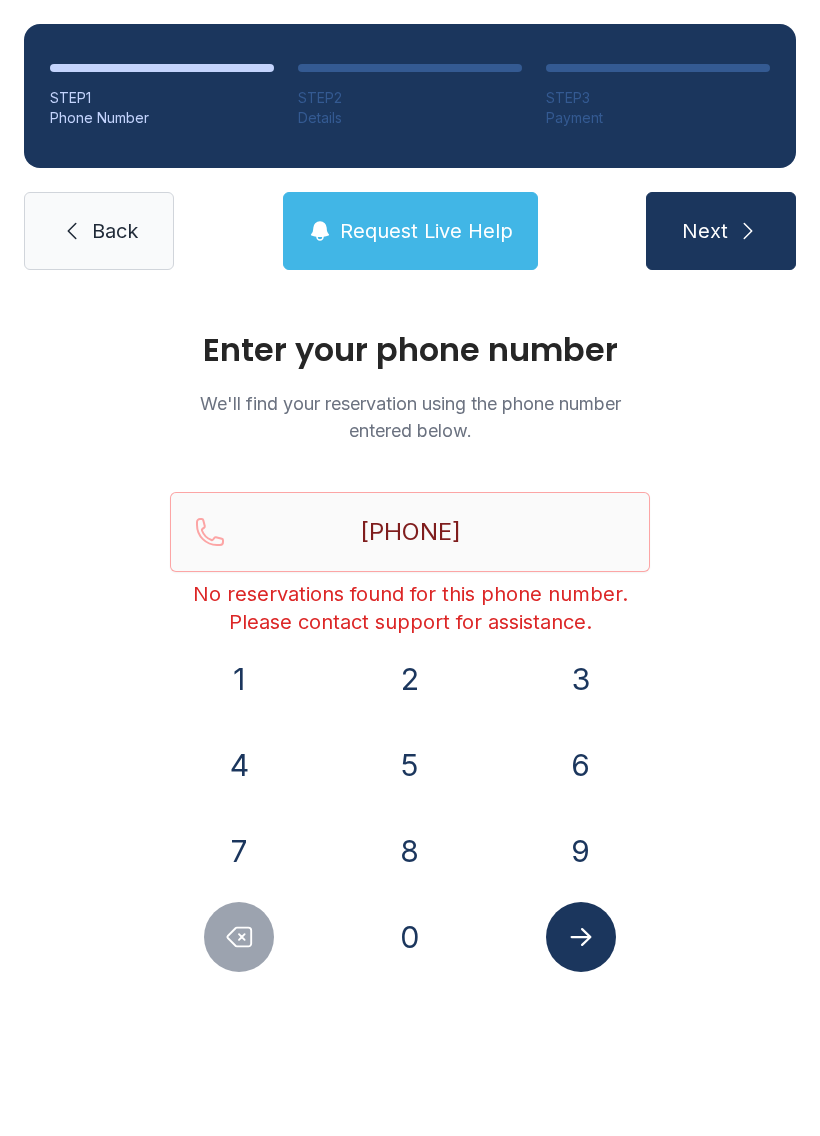 click on "Back" at bounding box center [99, 231] 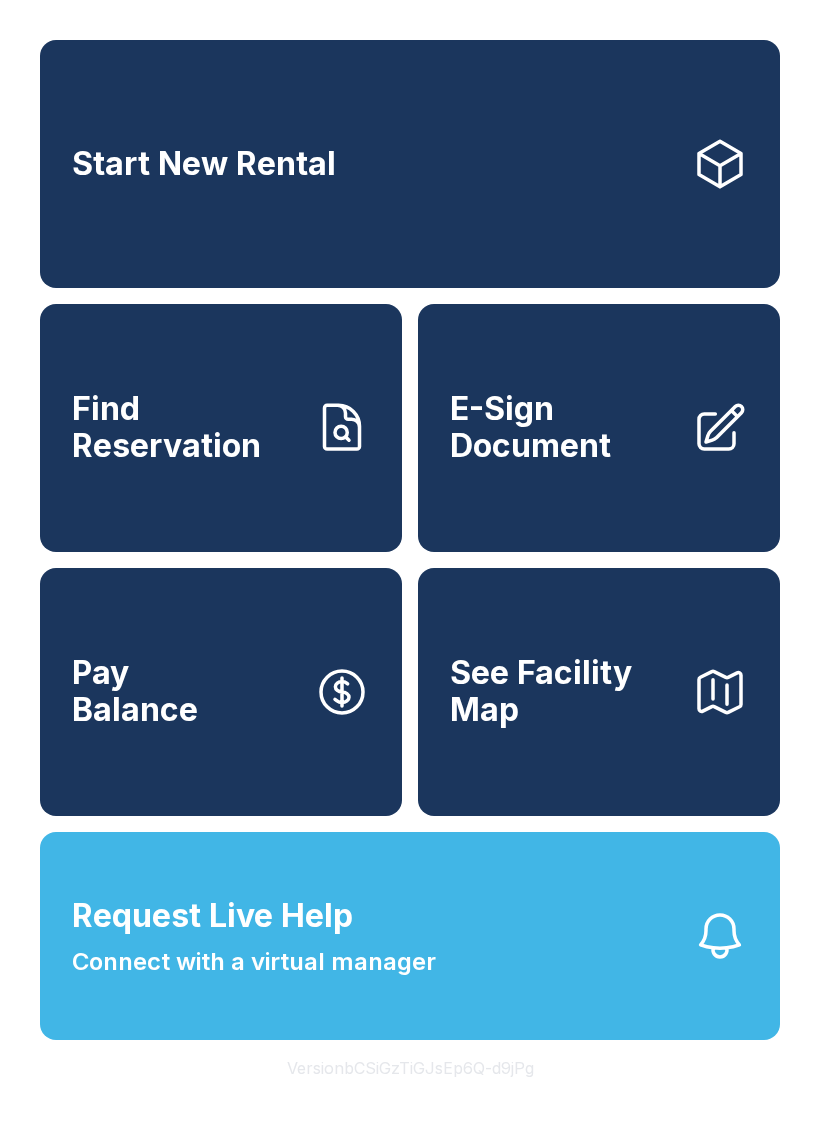 click on "Request Live Help Connect with a virtual manager" at bounding box center (410, 936) 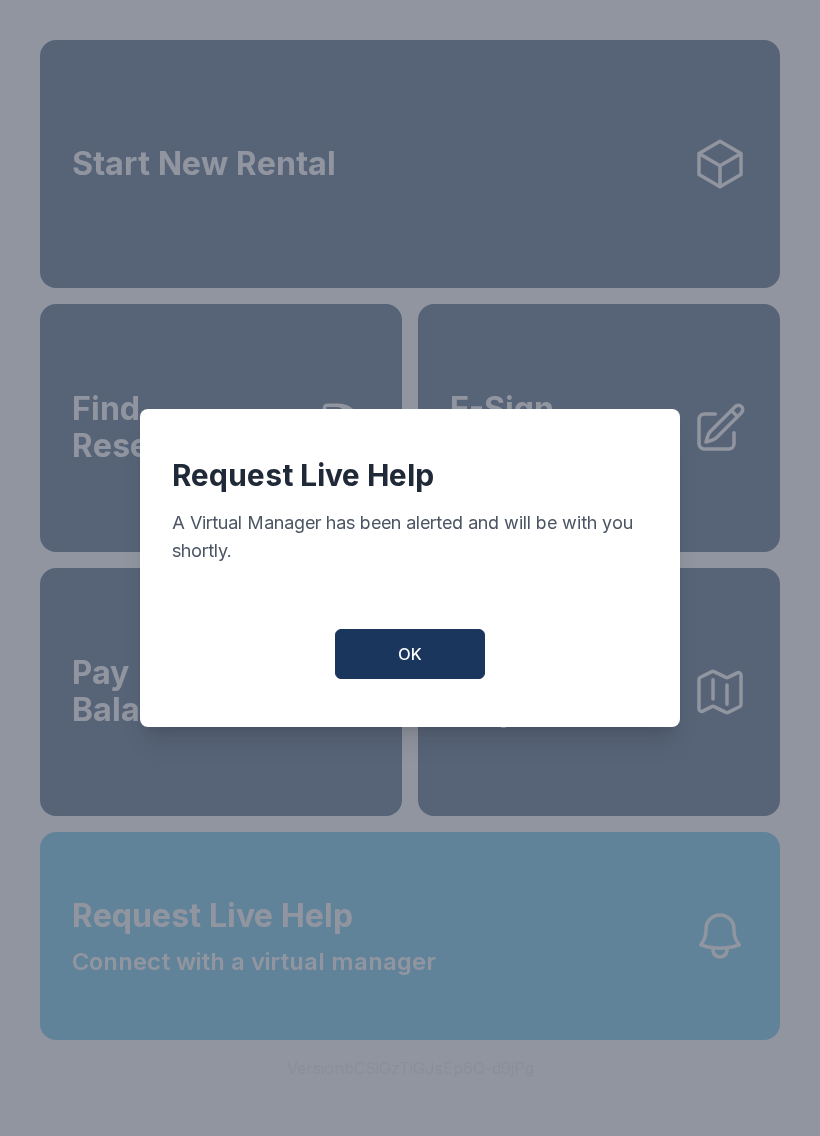 click on "OK" at bounding box center [410, 654] 